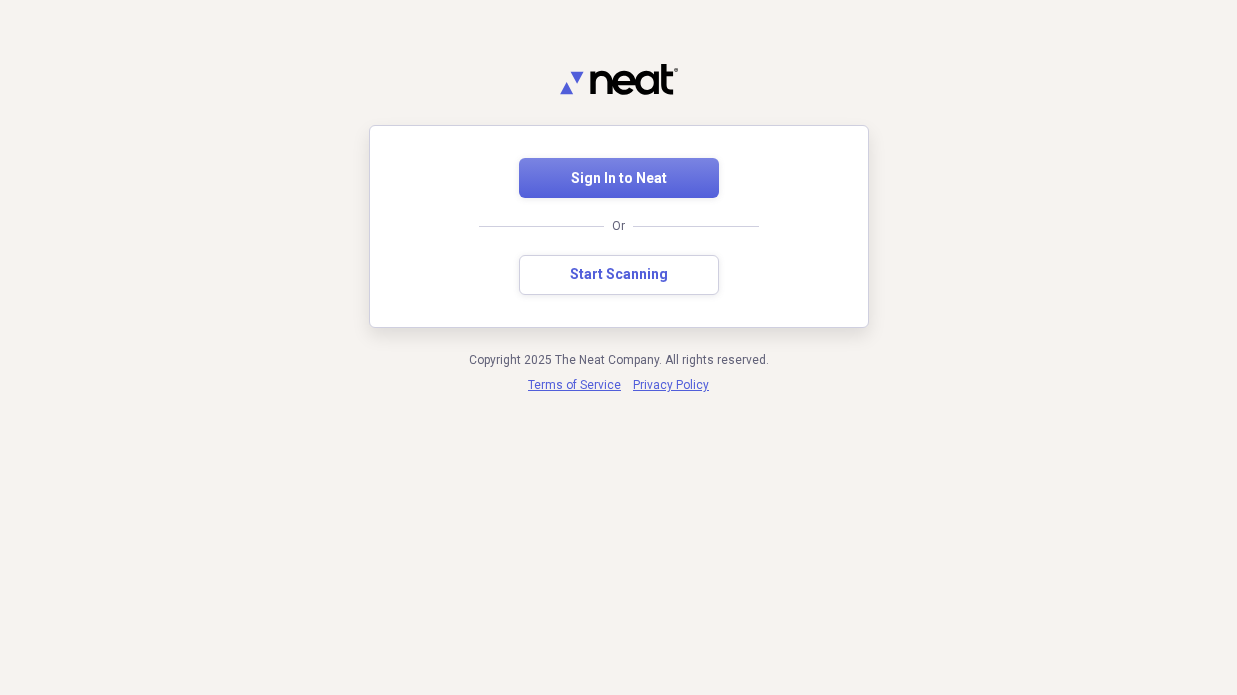 scroll, scrollTop: 0, scrollLeft: 0, axis: both 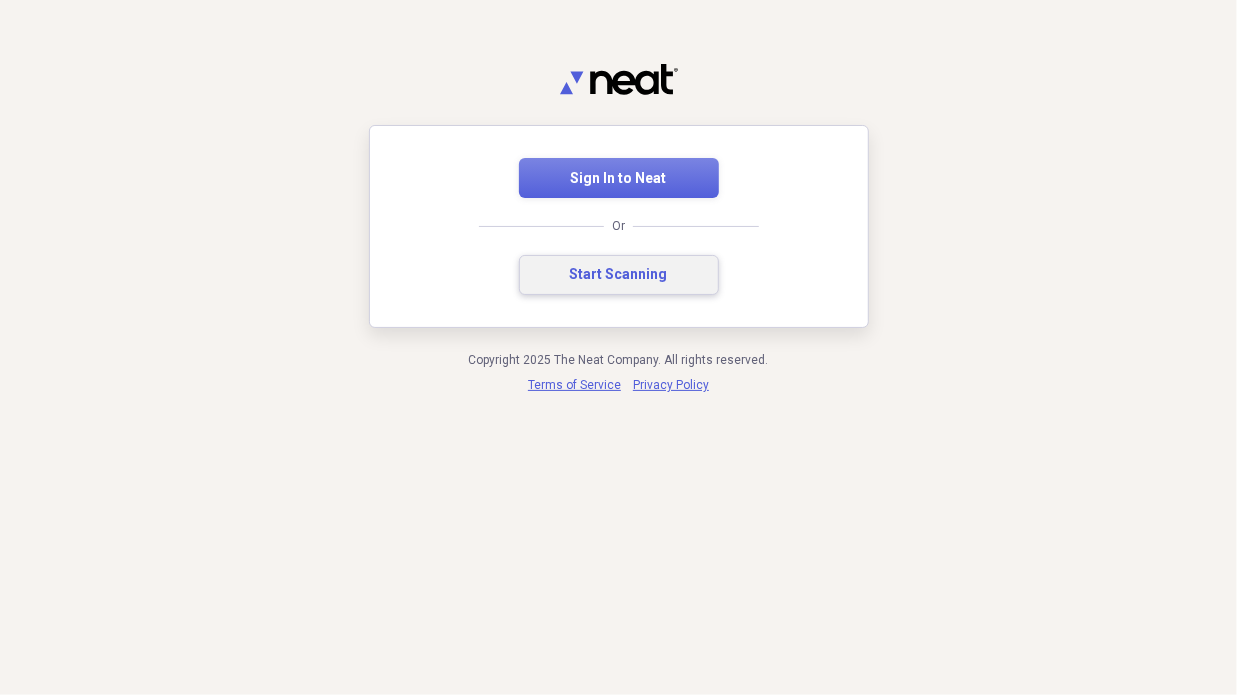 click on "Start Scanning" at bounding box center (619, 275) 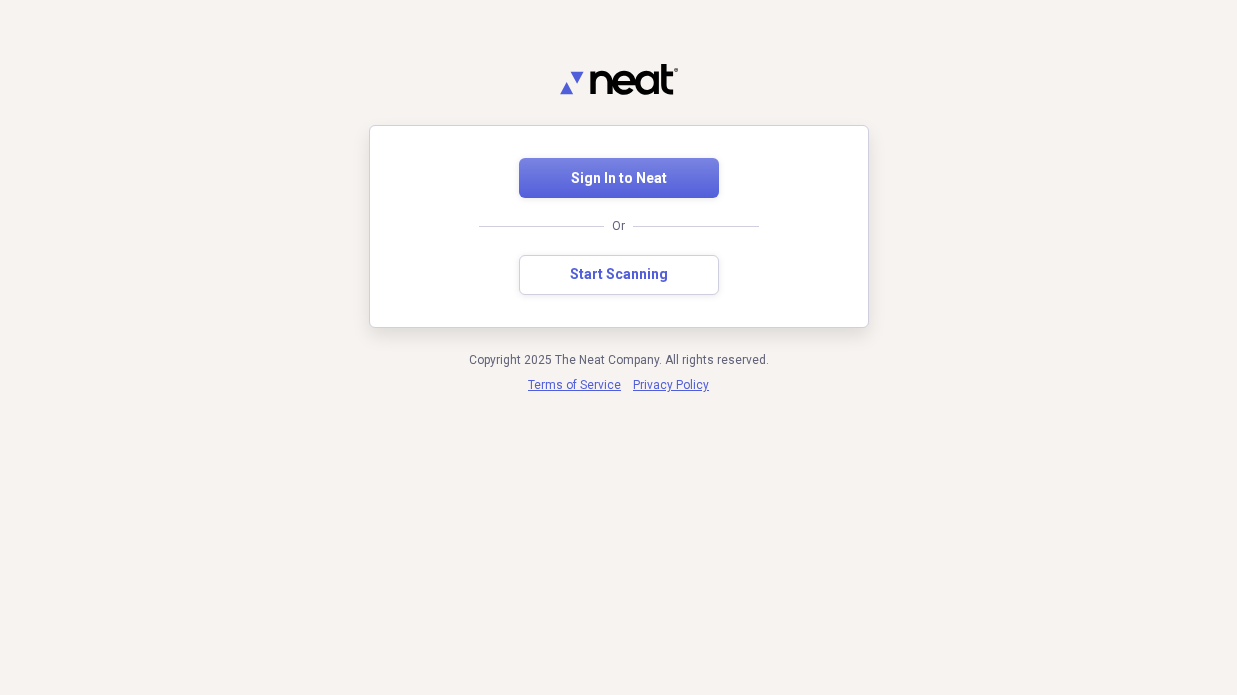 scroll, scrollTop: 0, scrollLeft: 0, axis: both 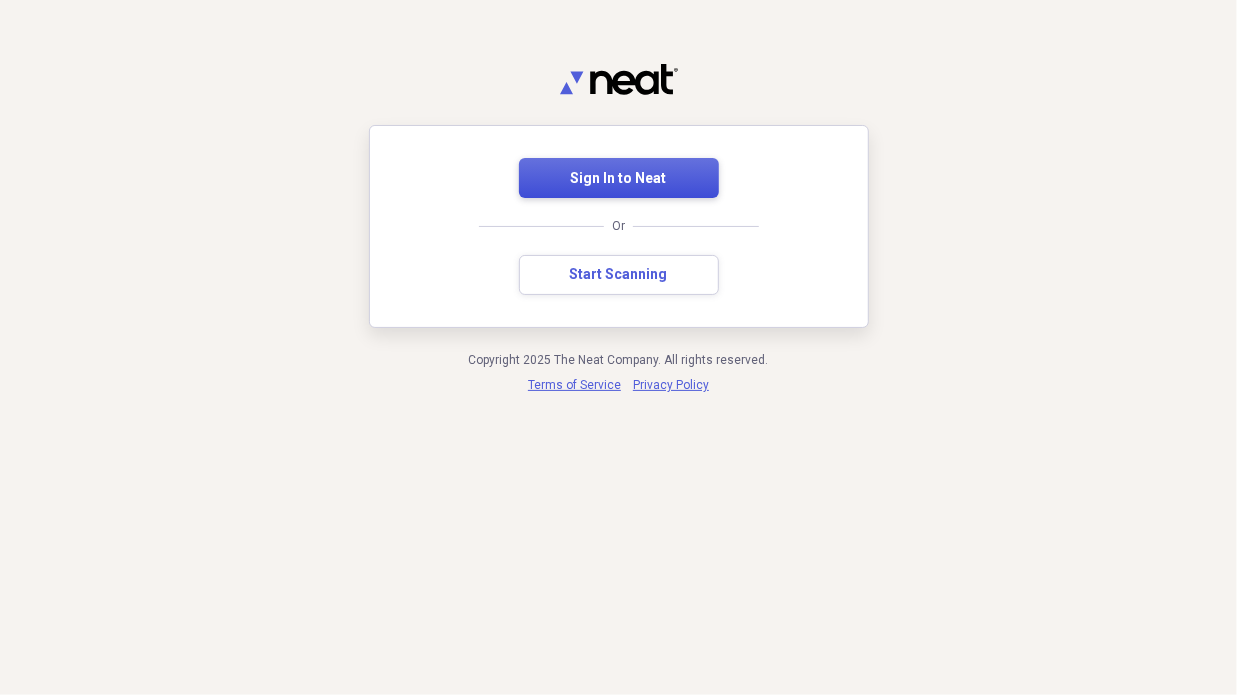 click on "Sign In to Neat" at bounding box center [619, 179] 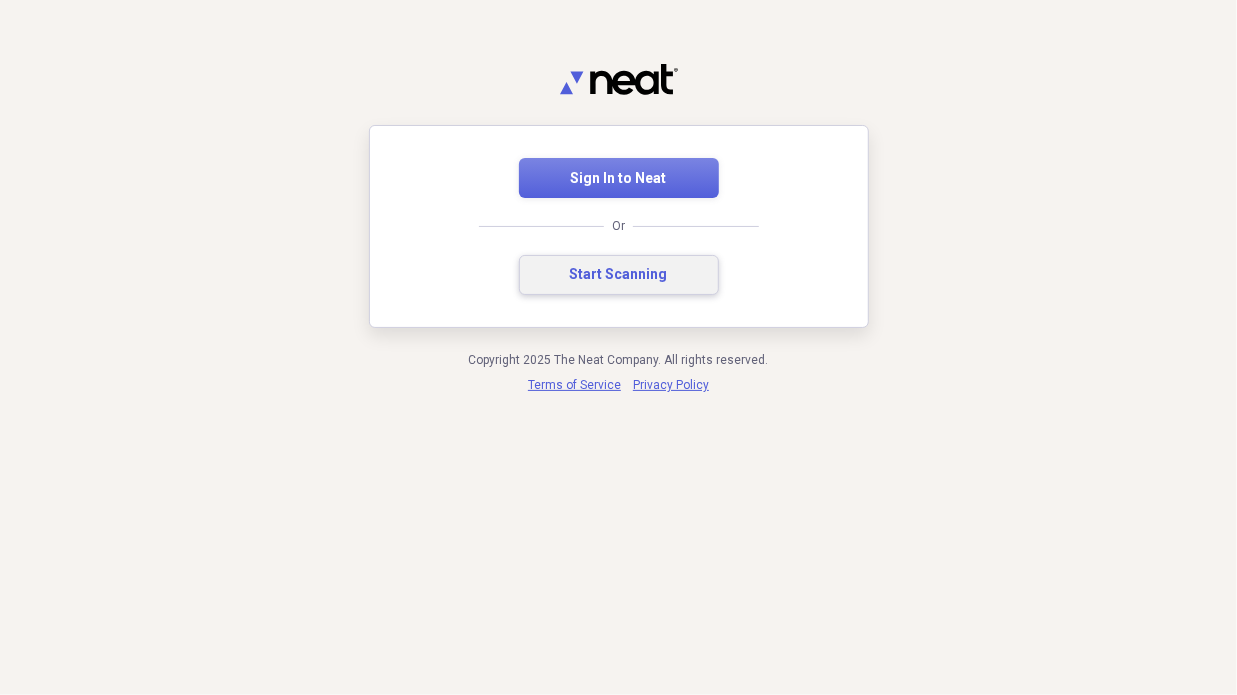 click on "Start Scanning" at bounding box center (619, 275) 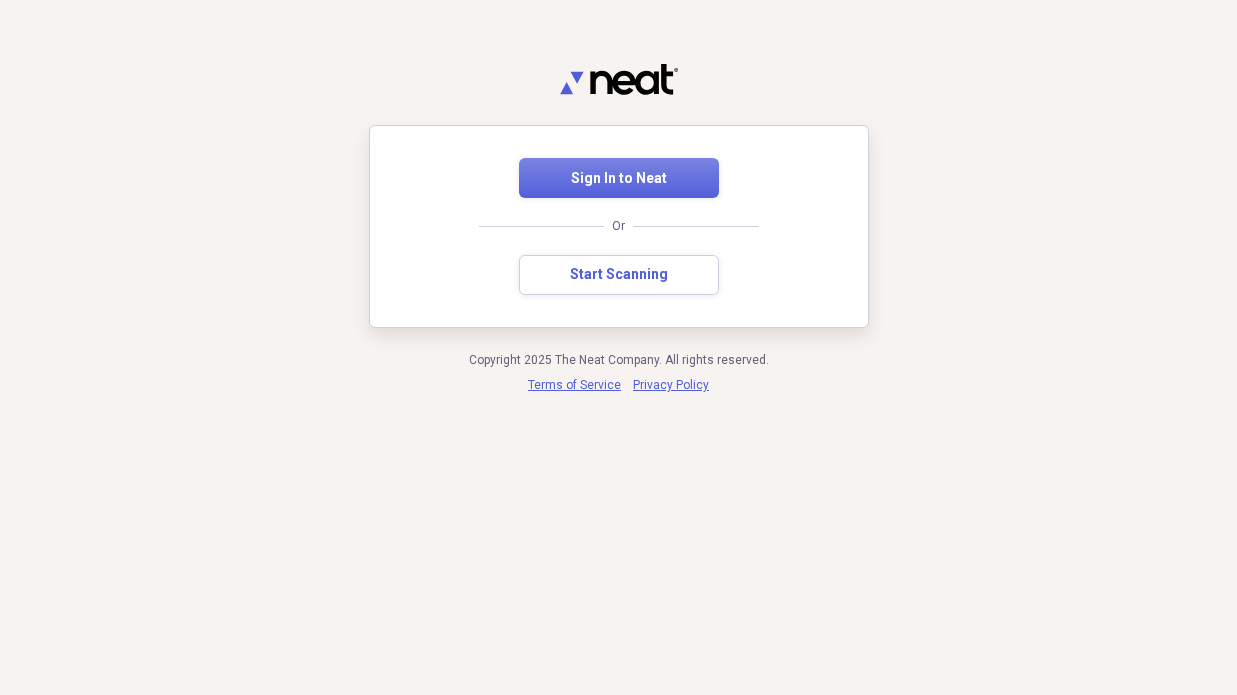 scroll, scrollTop: 0, scrollLeft: 0, axis: both 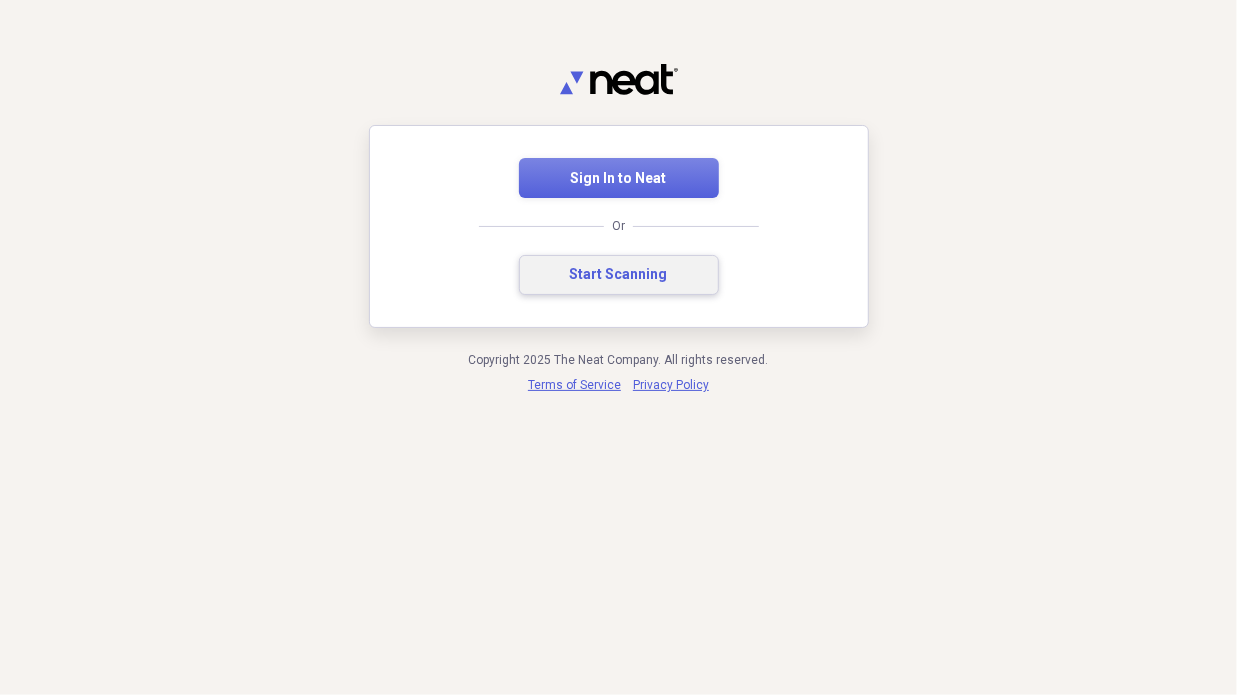 click on "Start Scanning" at bounding box center [619, 275] 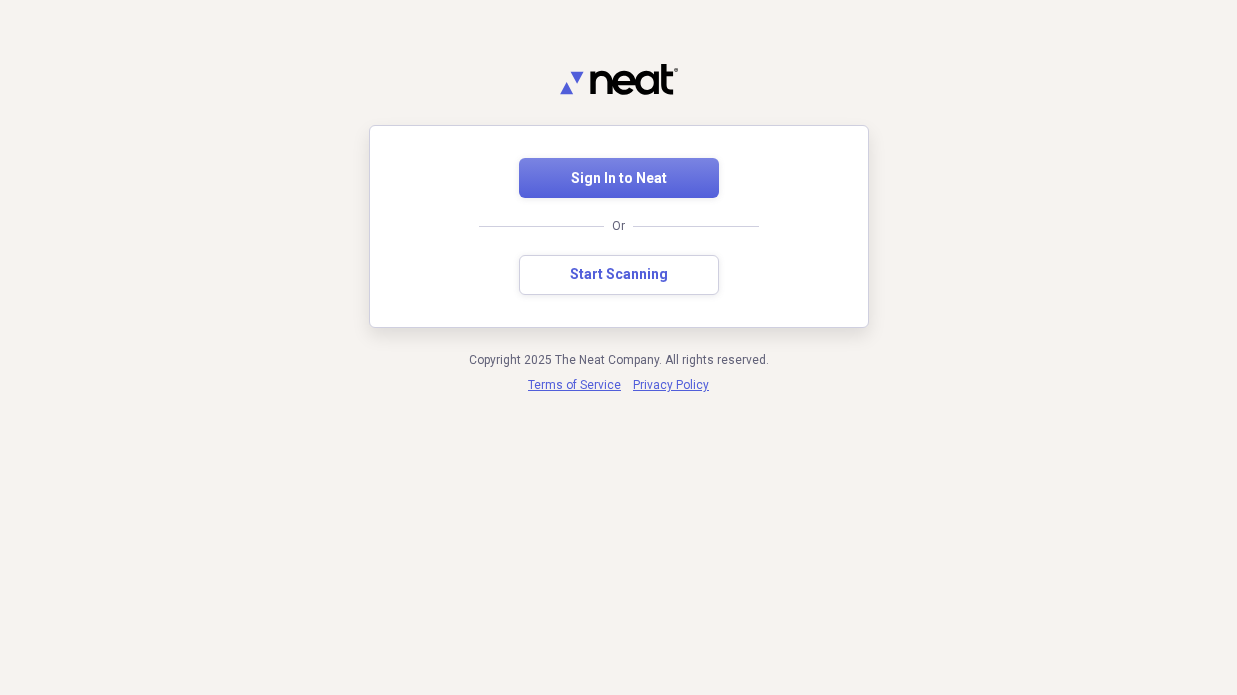 scroll, scrollTop: 0, scrollLeft: 0, axis: both 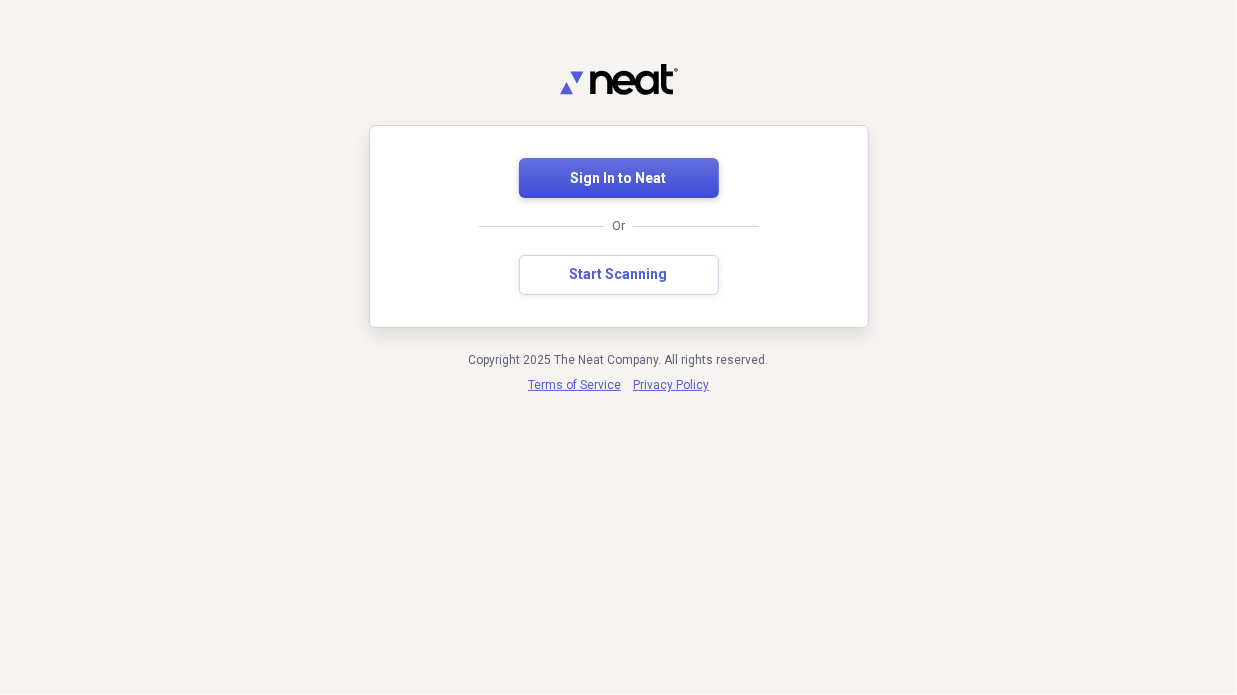 click on "Sign In to Neat" at bounding box center (619, 178) 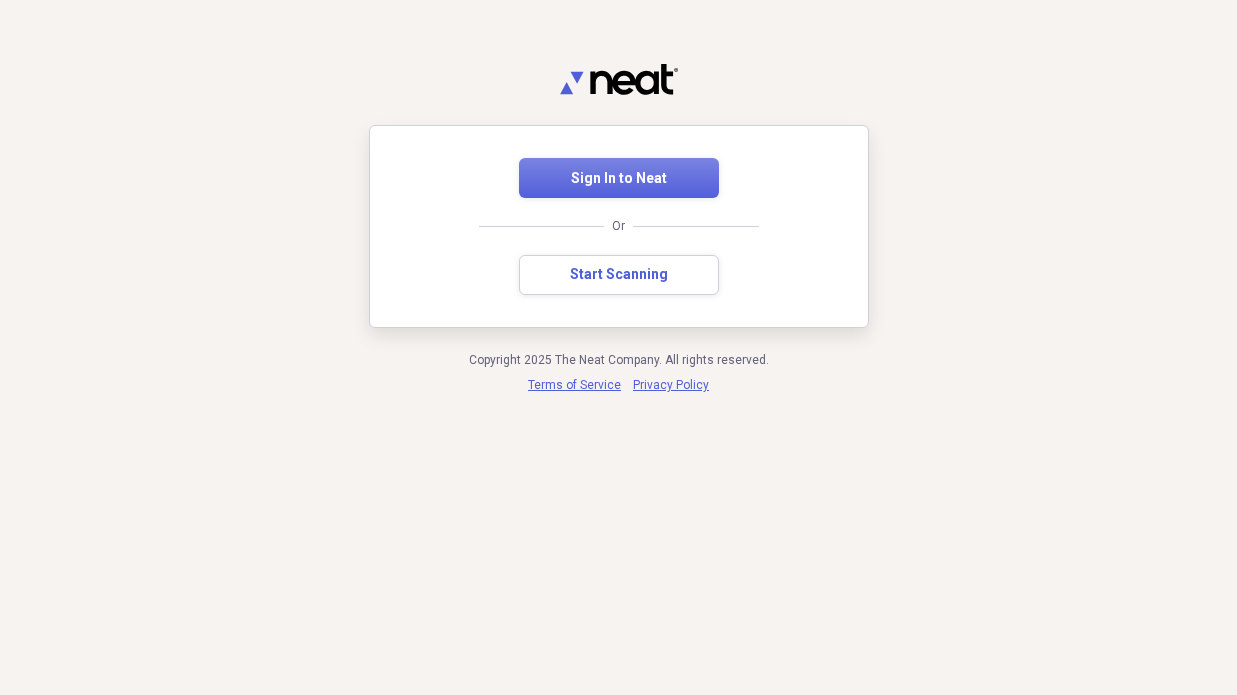 scroll, scrollTop: 0, scrollLeft: 0, axis: both 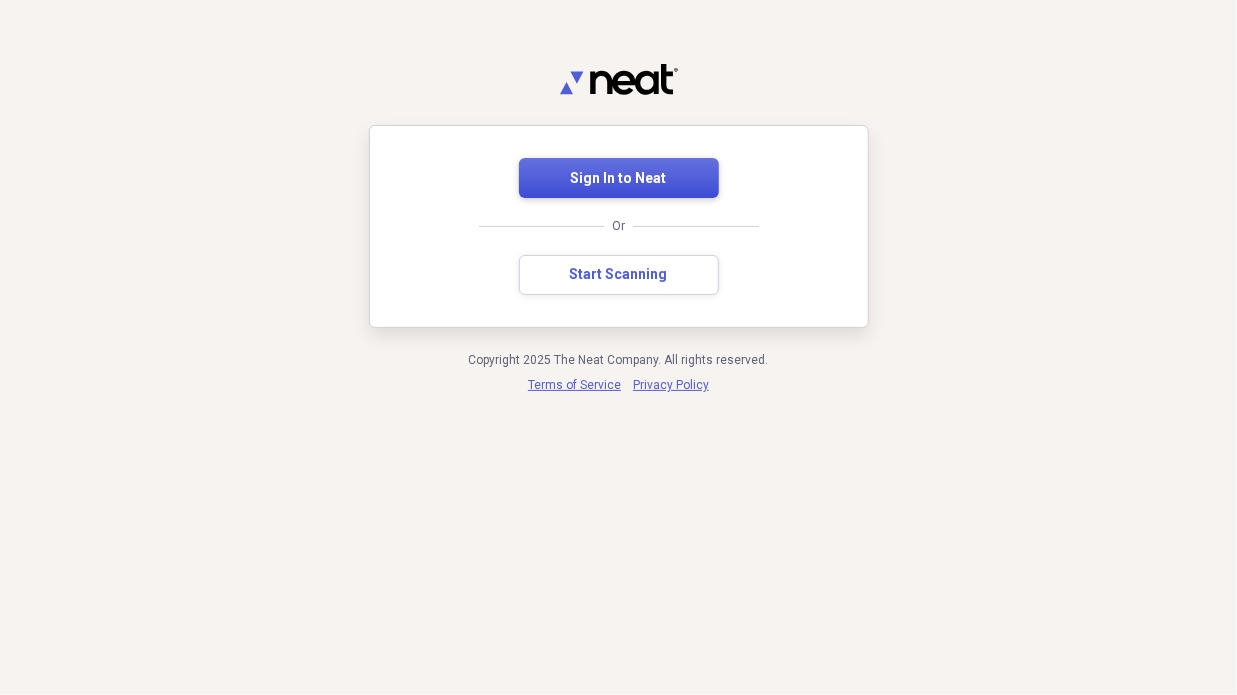 click on "Sign In to Neat" at bounding box center [619, 179] 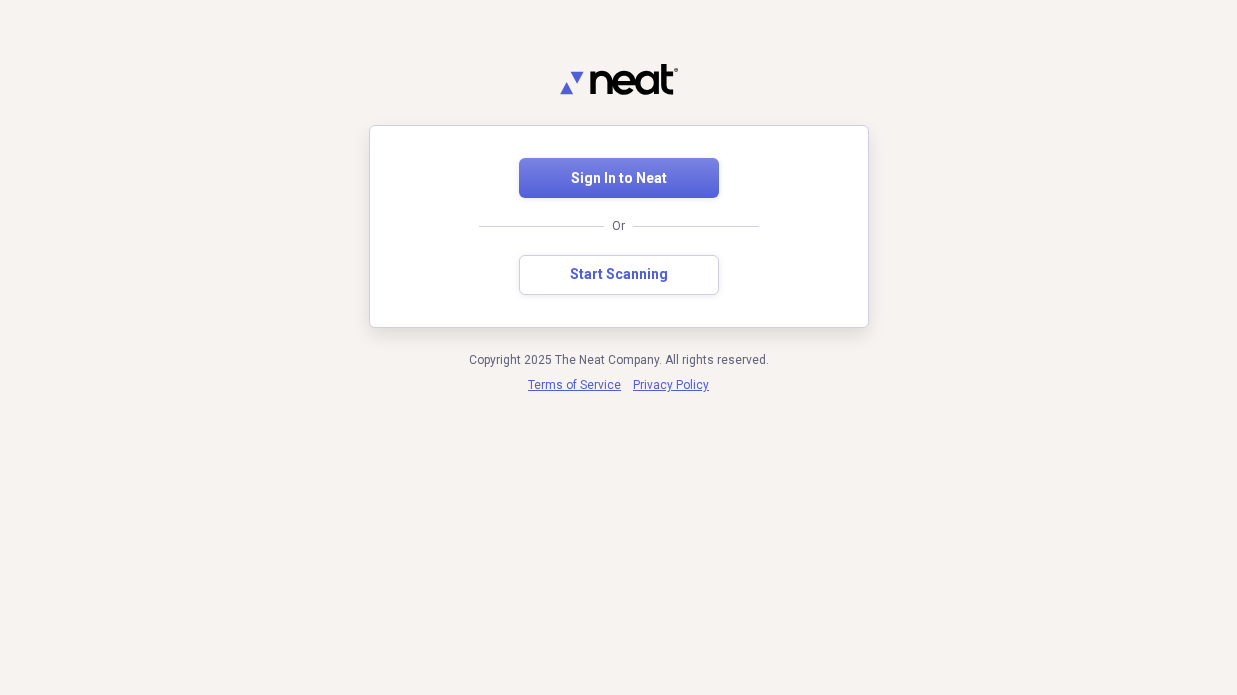 scroll, scrollTop: 0, scrollLeft: 0, axis: both 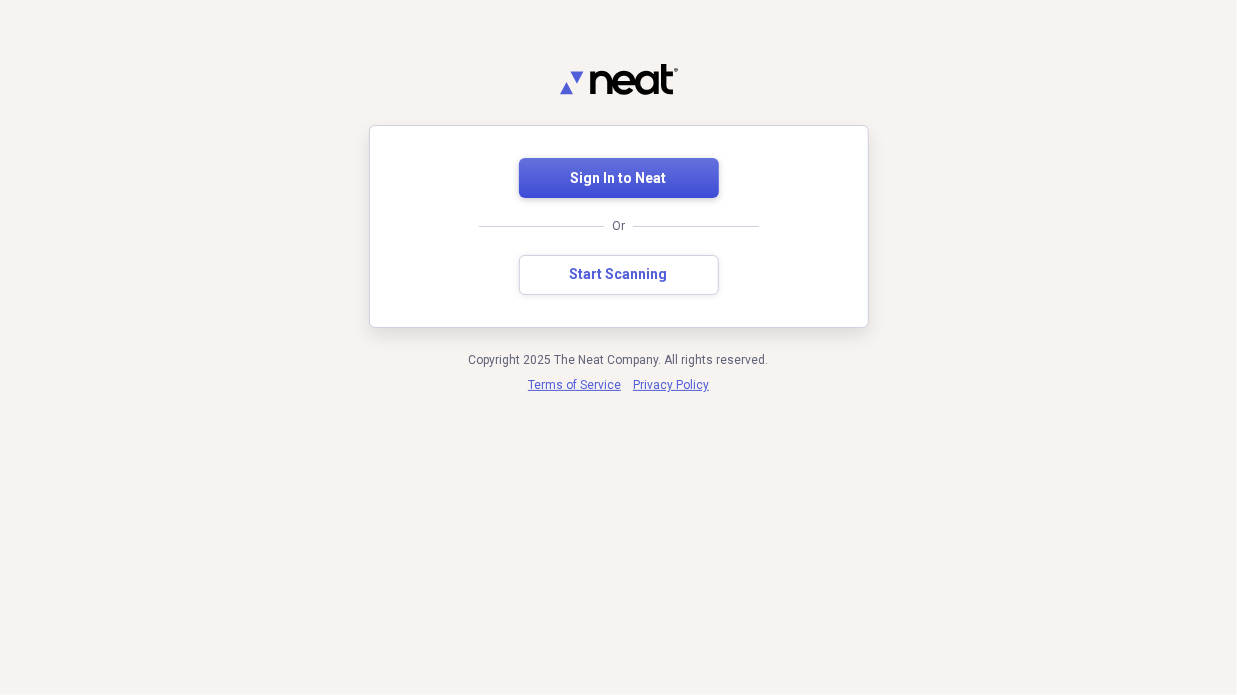 click on "Sign In to Neat" at bounding box center (619, 179) 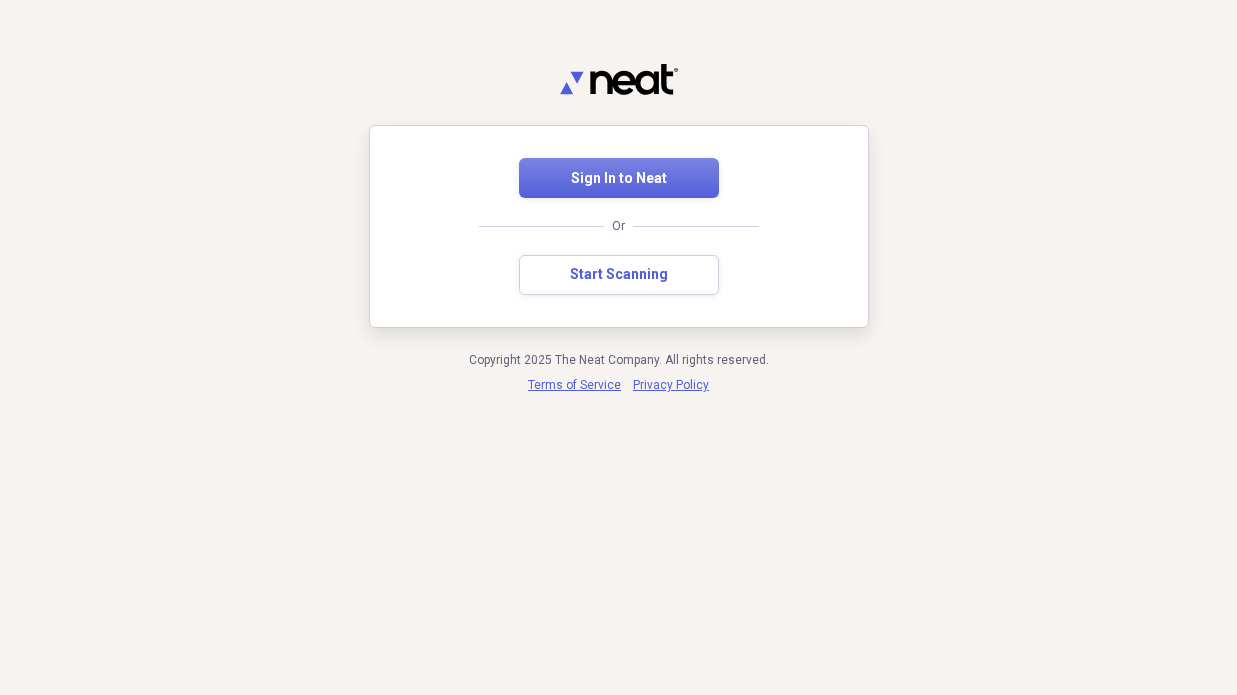 scroll, scrollTop: 0, scrollLeft: 0, axis: both 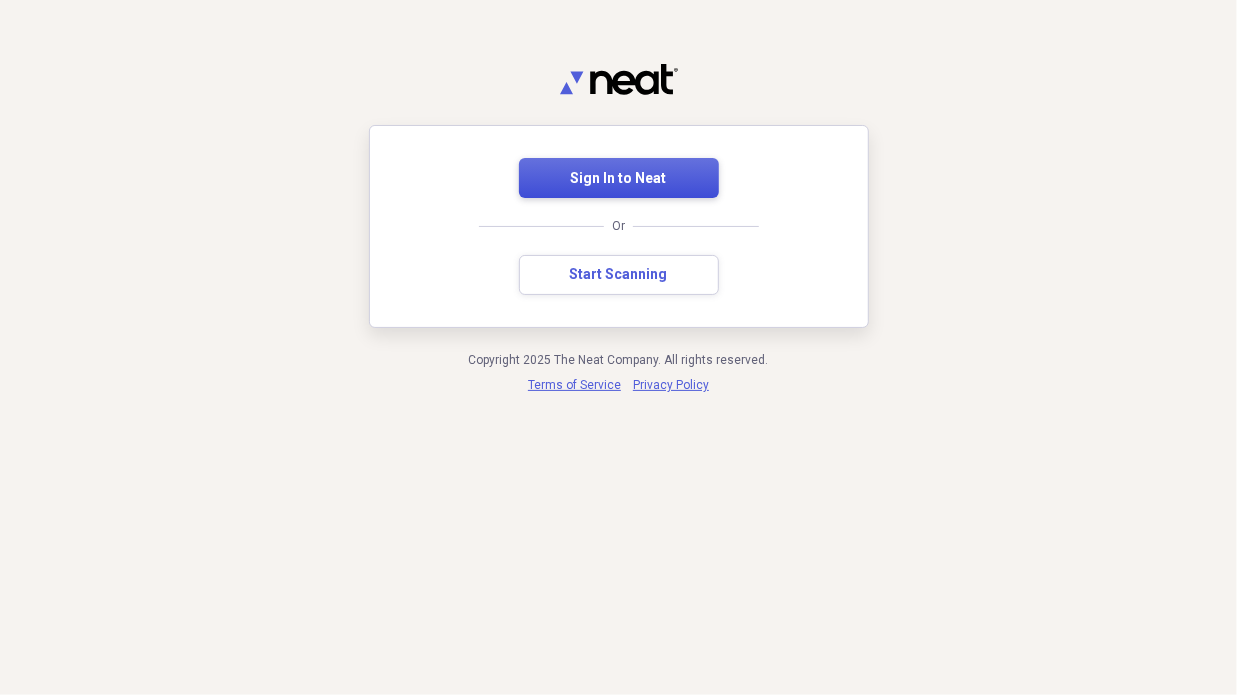 click on "Sign In to Neat" at bounding box center [619, 179] 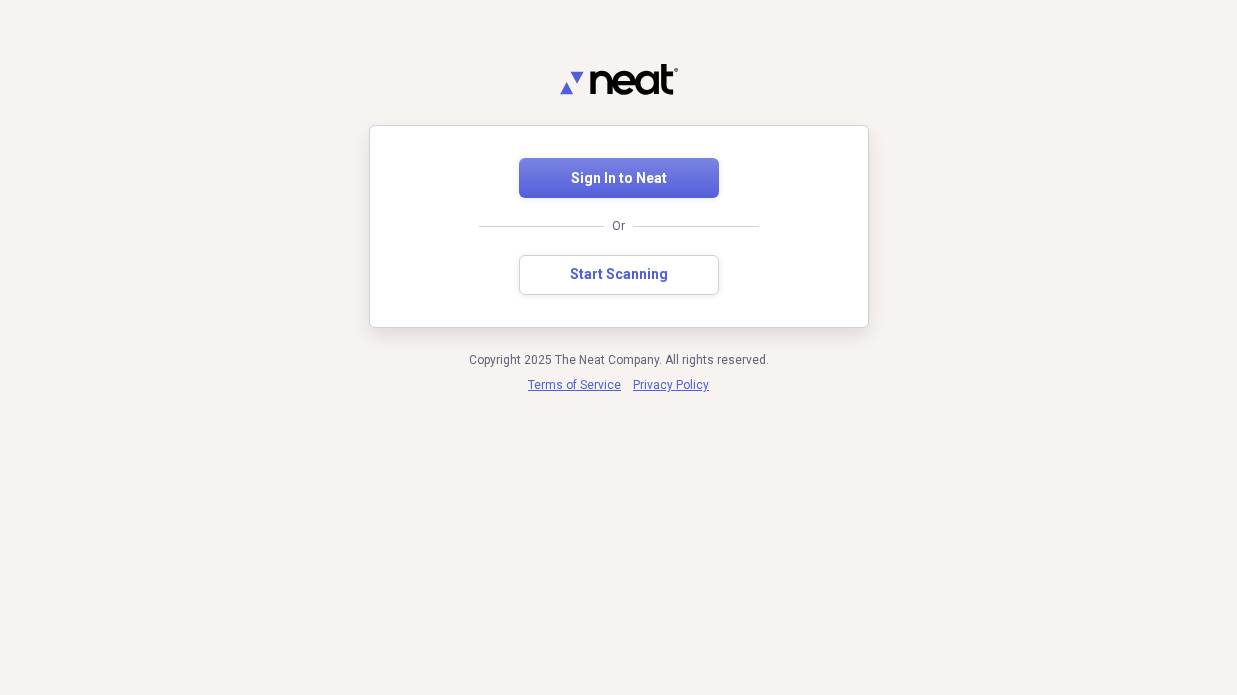 scroll, scrollTop: 0, scrollLeft: 0, axis: both 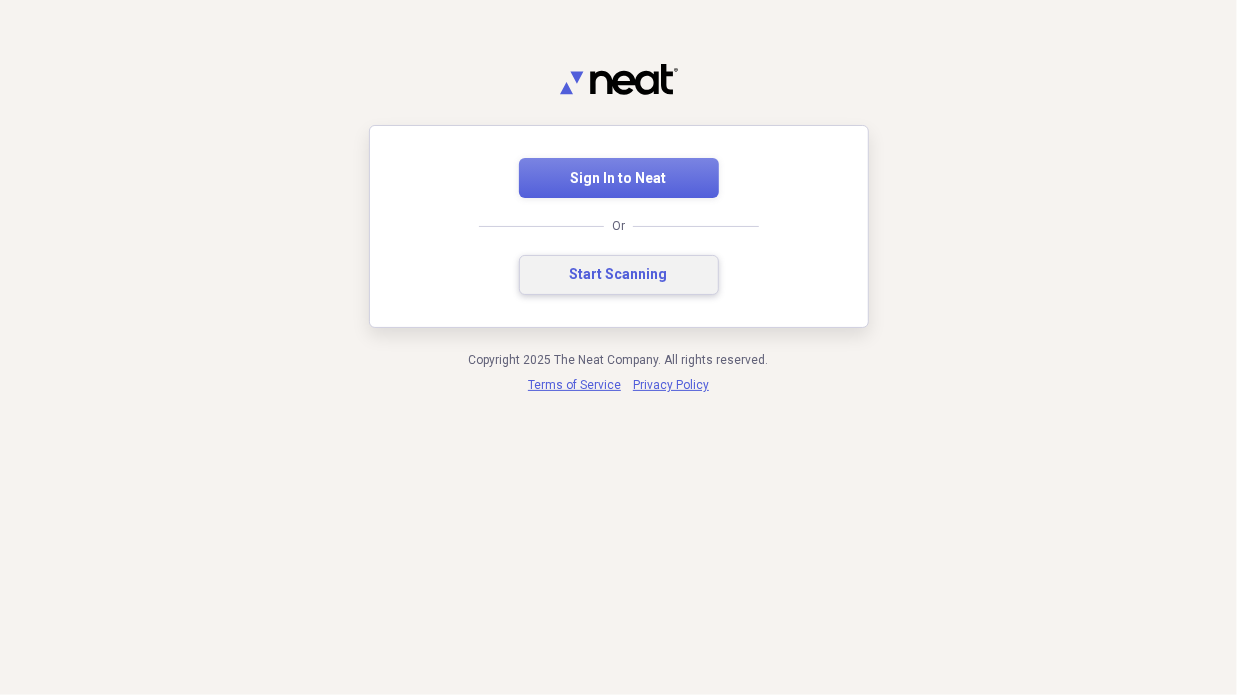 click on "Start Scanning" at bounding box center [619, 275] 